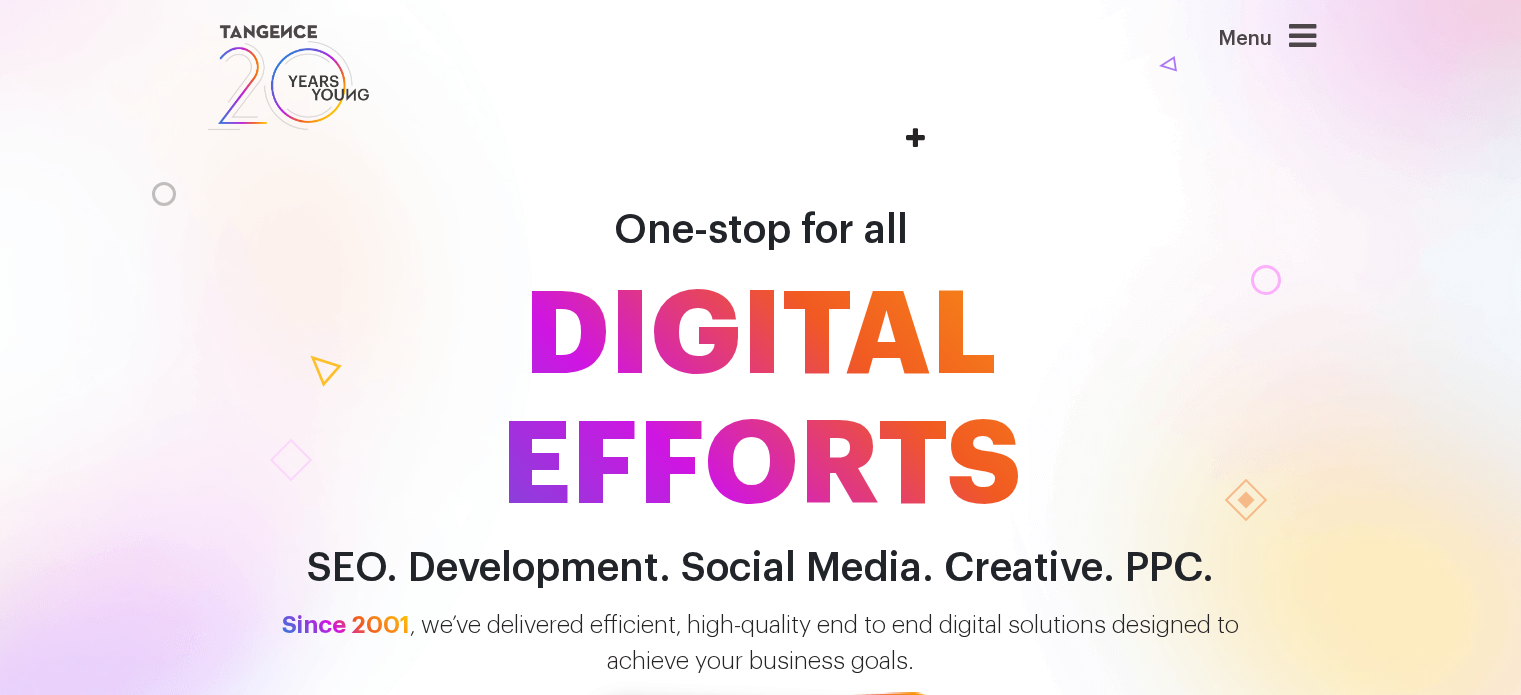 scroll, scrollTop: 0, scrollLeft: 0, axis: both 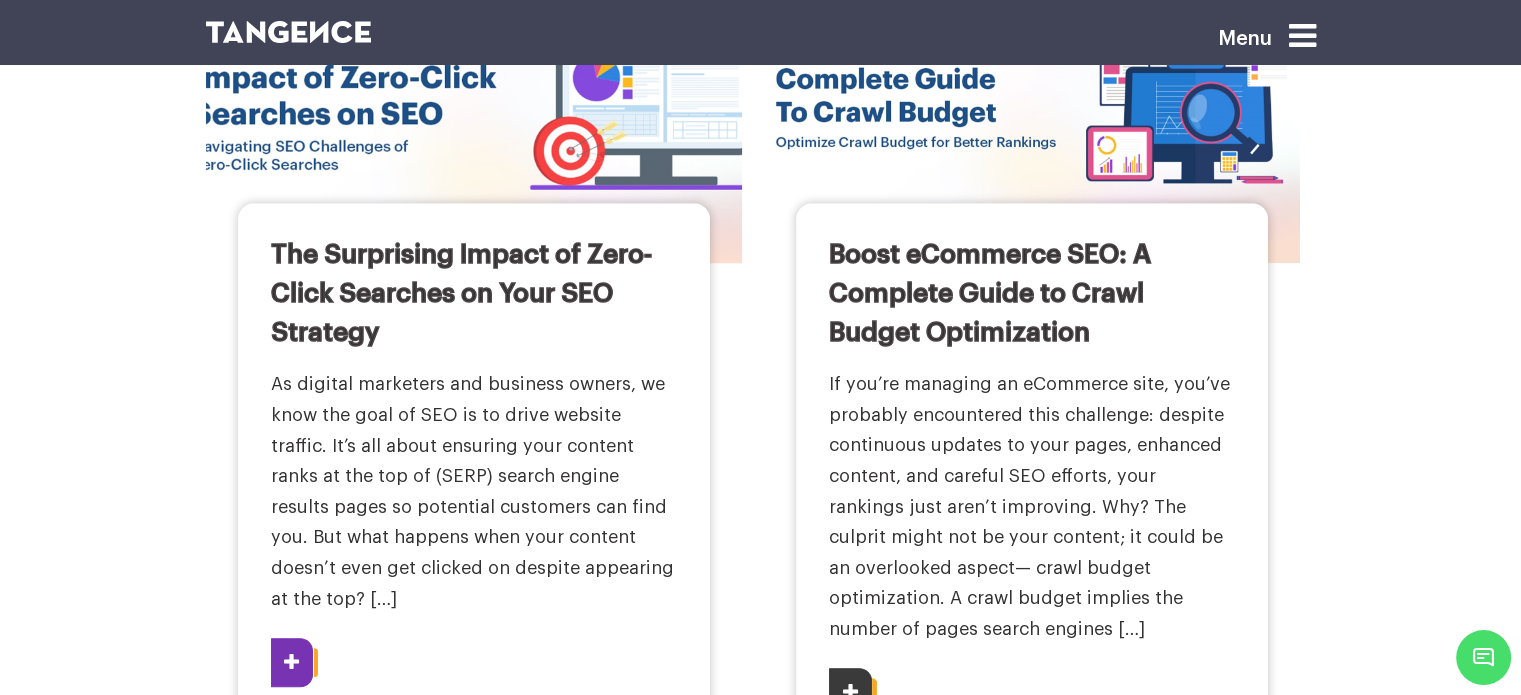 click at bounding box center [292, 662] 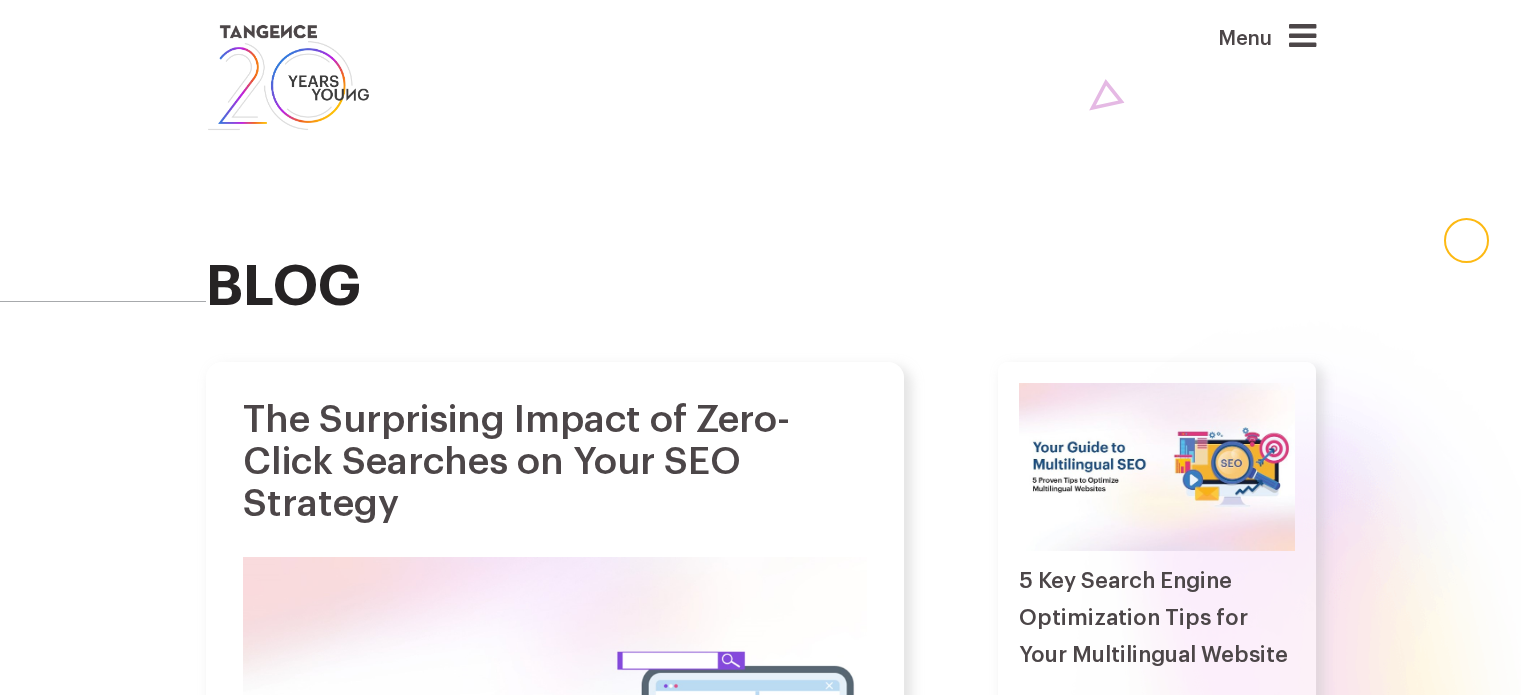 scroll, scrollTop: 0, scrollLeft: 0, axis: both 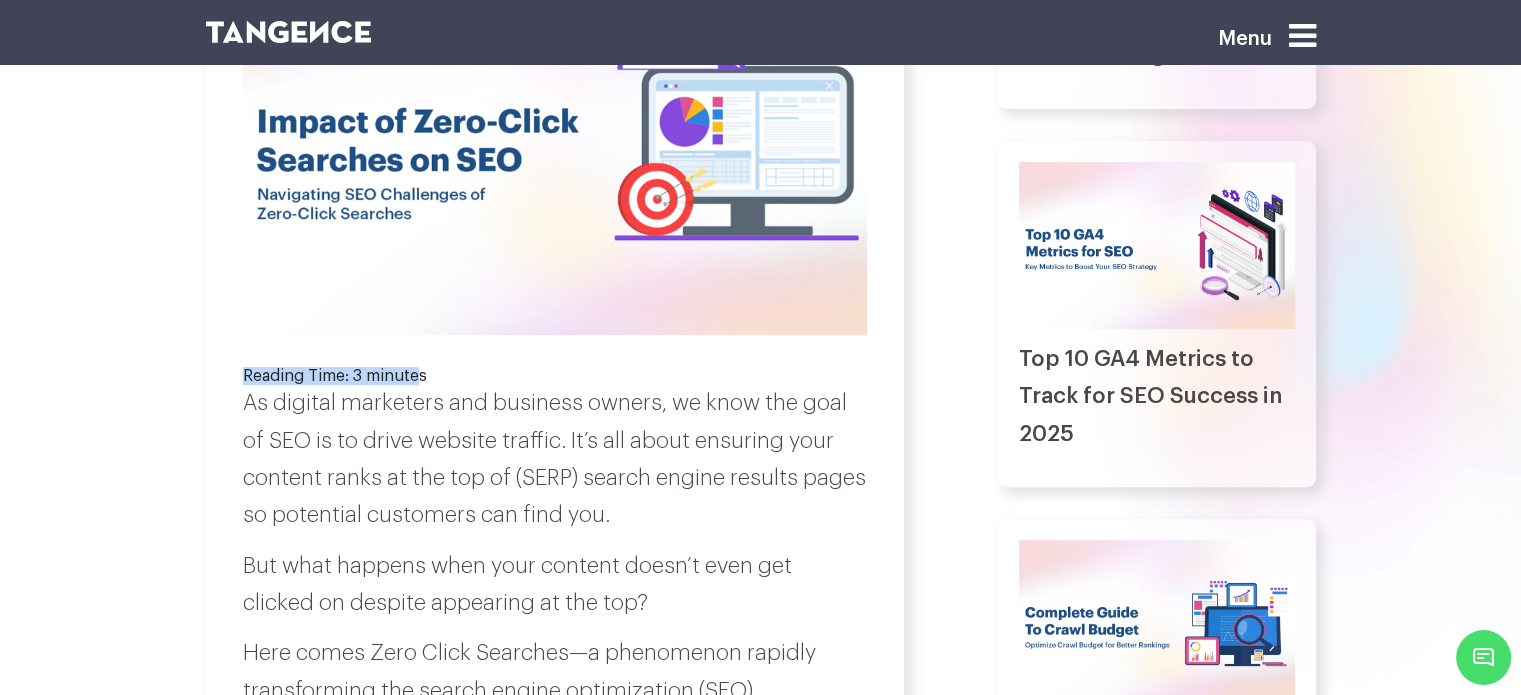 drag, startPoint x: 242, startPoint y: 375, endPoint x: 409, endPoint y: 377, distance: 167.01198 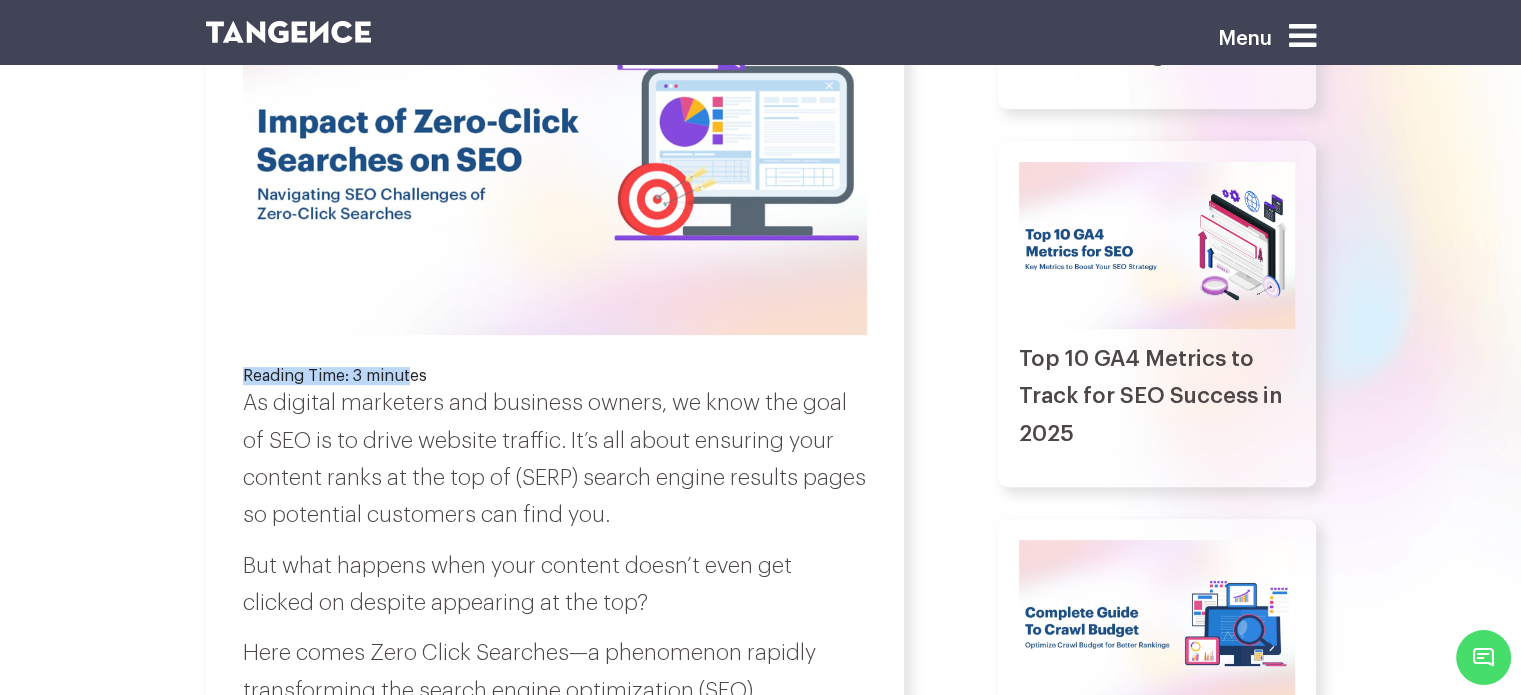click on "[NUMBER] minutes" at bounding box center [396, 376] 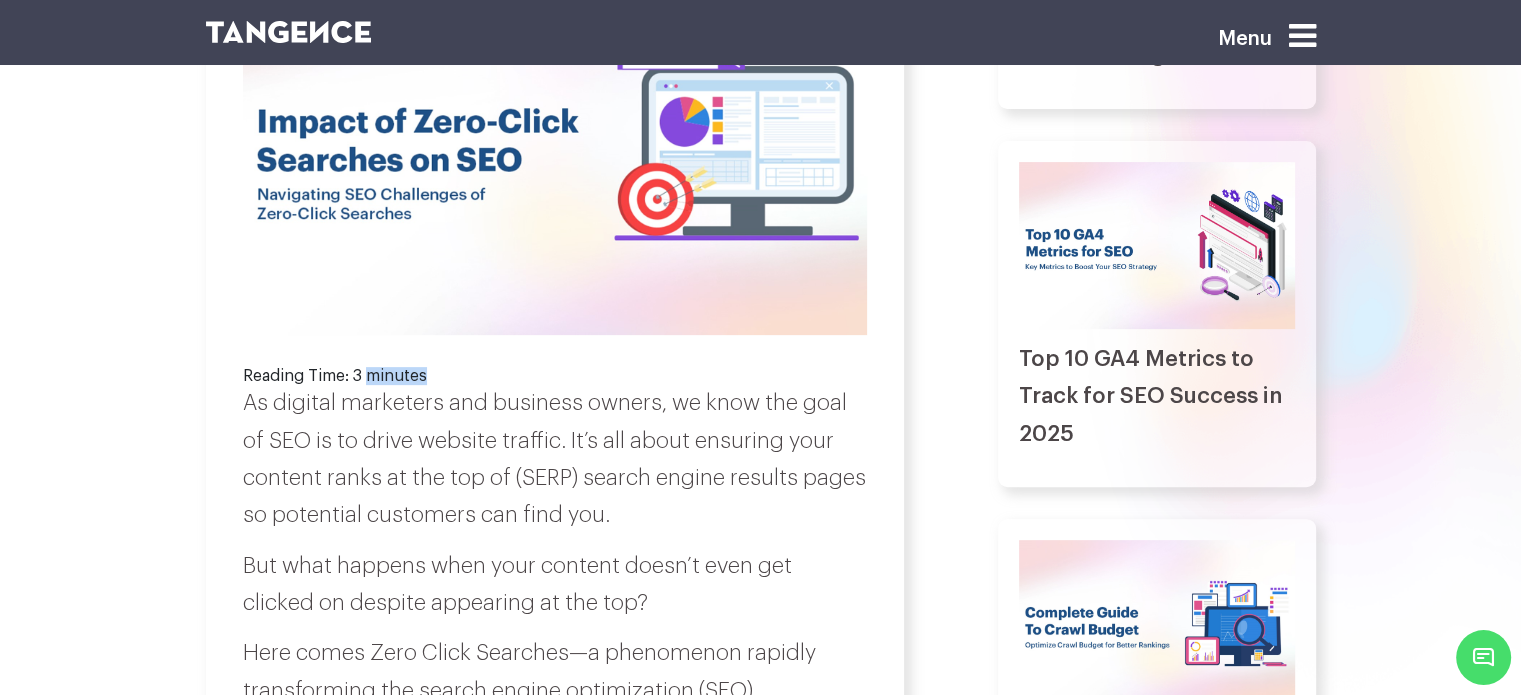 click on "[NUMBER] minutes" at bounding box center (396, 376) 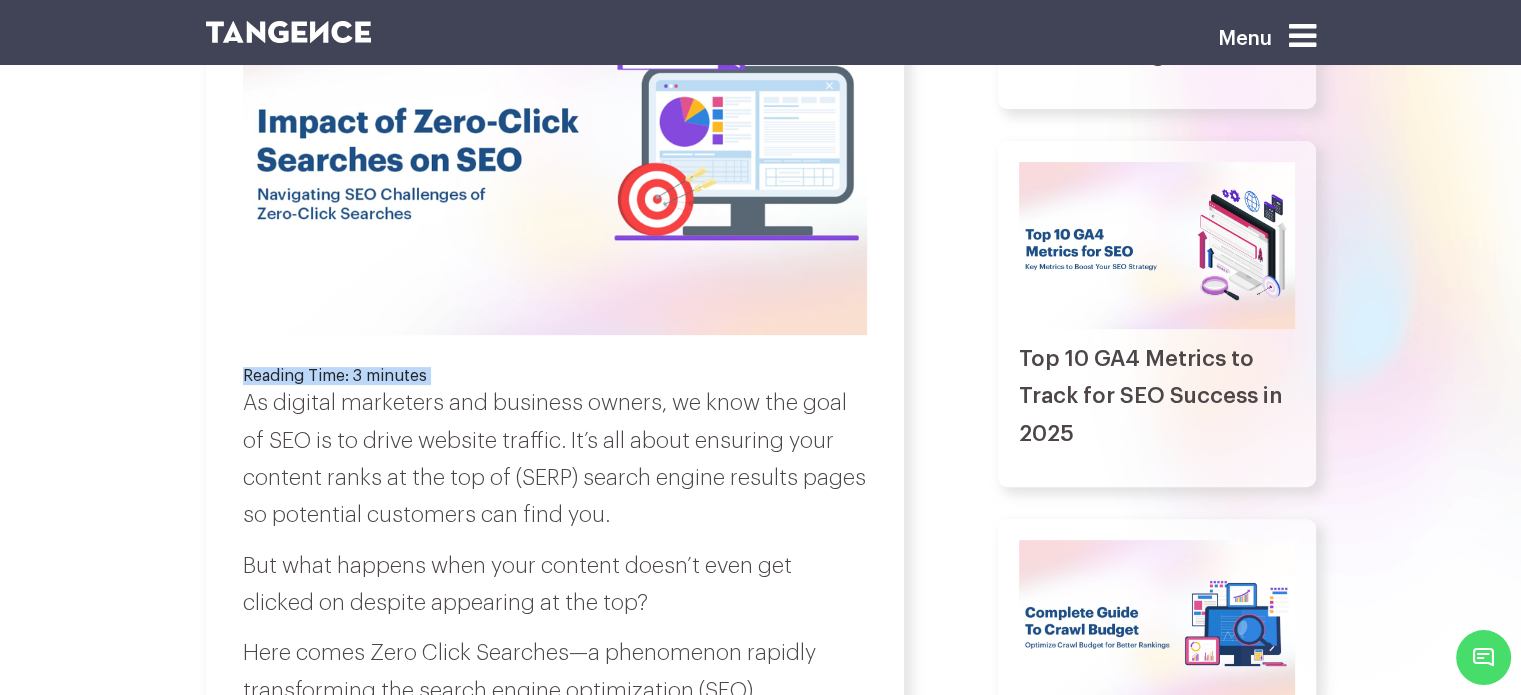 click on "[NUMBER] minutes" at bounding box center [396, 376] 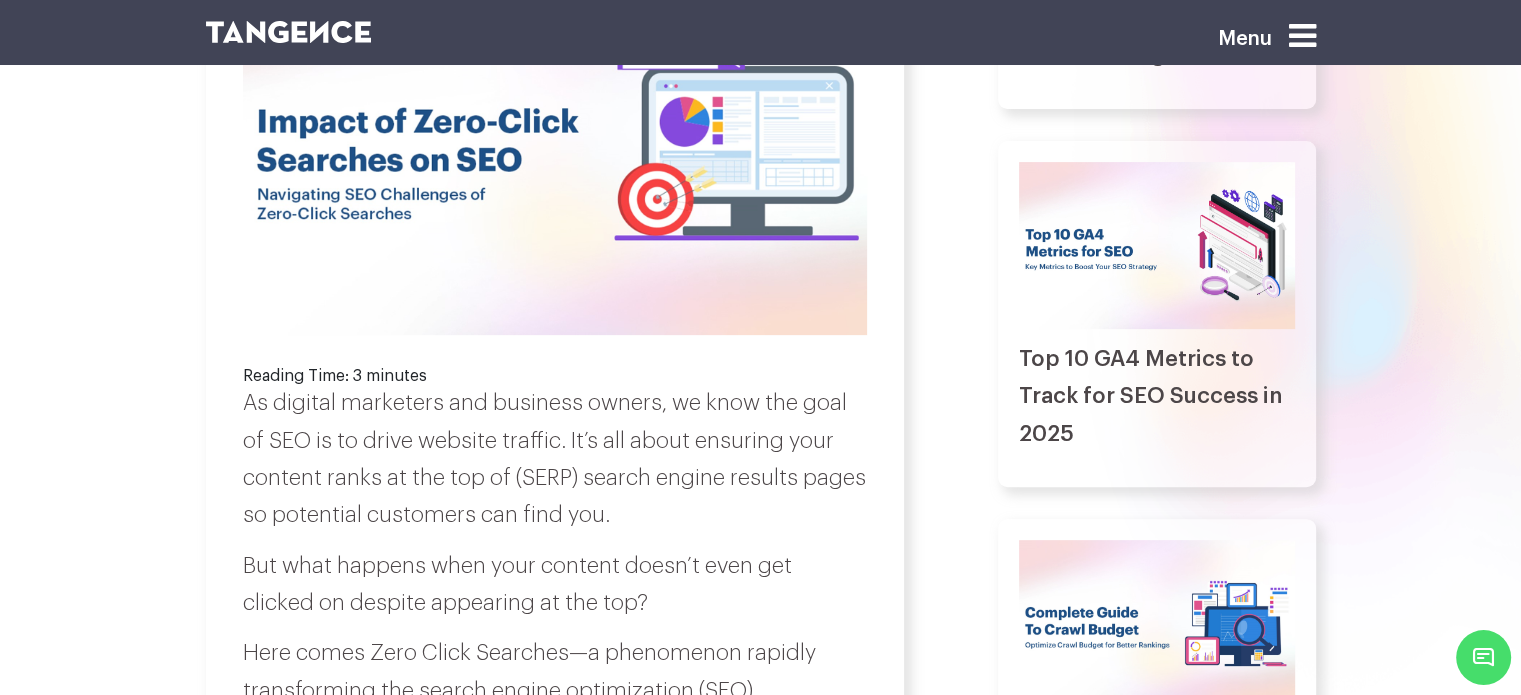 click on "As digital marketers and business owners, we know the goal of SEO is to drive website traffic. It’s all about ensuring your content ranks at the top of (SERP) search engine results pages so potential customers can find you." at bounding box center [555, 460] 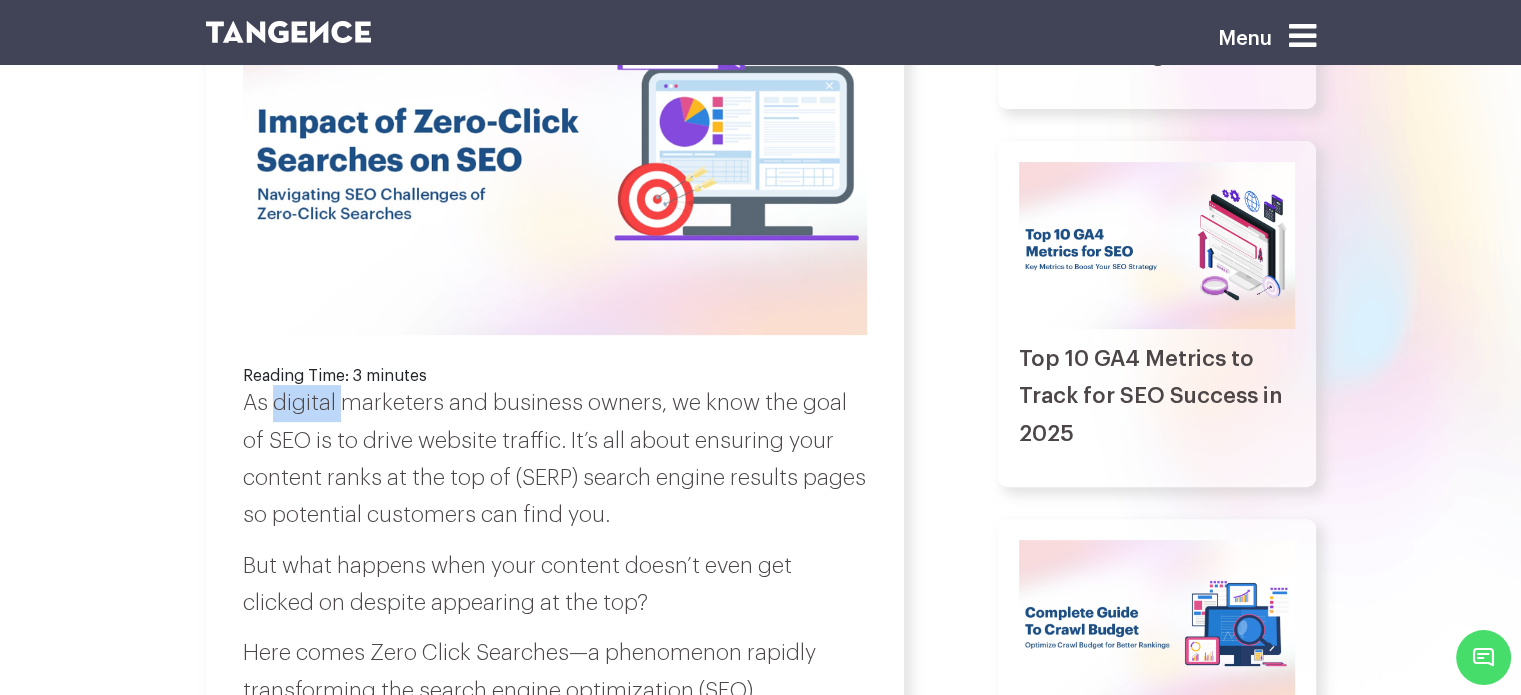 click on "As digital marketers and business owners, we know the goal of SEO is to drive website traffic. It’s all about ensuring your content ranks at the top of (SERP) search engine results pages so potential customers can find you." at bounding box center [555, 460] 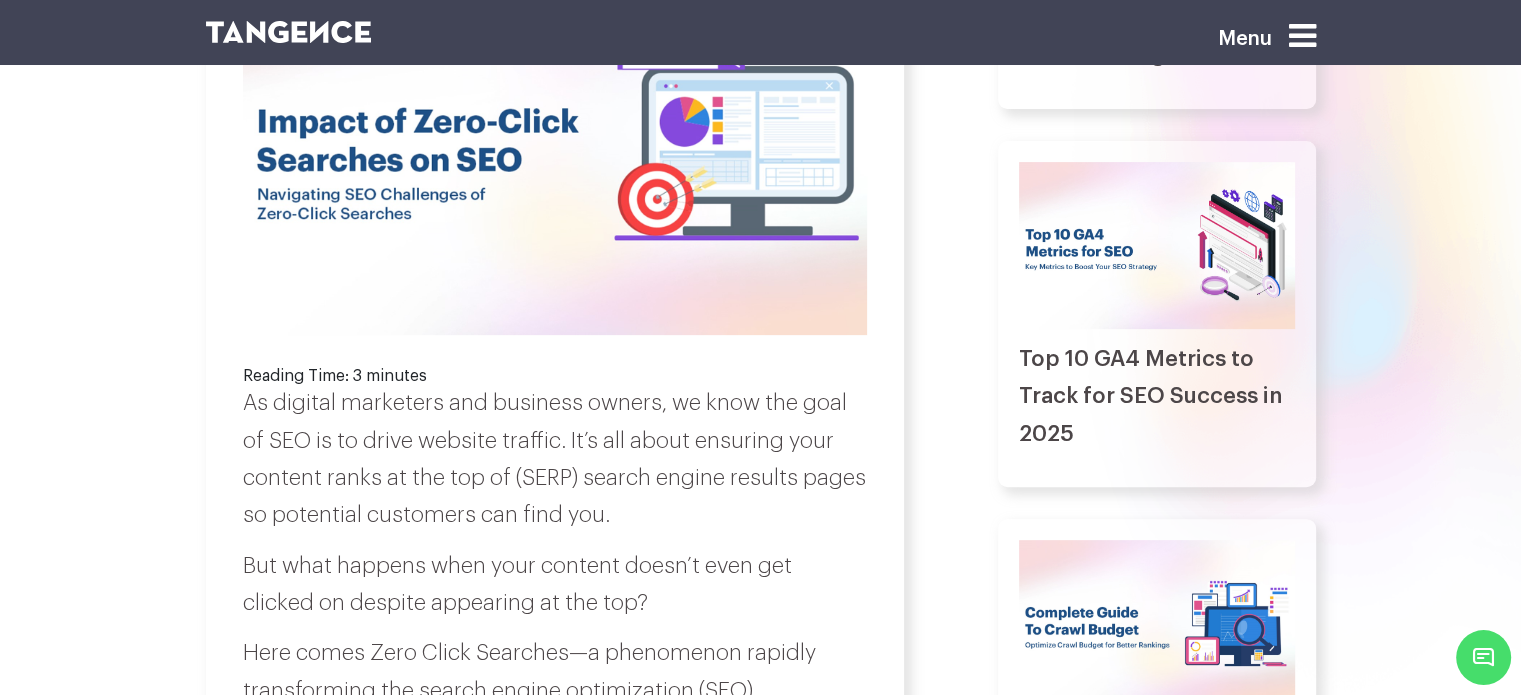 click on "The Surprising Impact of Zero-Click Searches on Your SEO Strategy
Reading Time:     3   minutes As digital marketers and business owners, we know the goal of SEO is to drive website traffic. It’s all about ensuring your content ranks at the top of (SERP) search engine results pages so potential customers can find you.
But what happens when your content doesn’t even get clicked on despite appearing at the top?
Here comes Zero Click Searches—a phenomenon rapidly transforming the search engine optimization (SEO) landscape.
Understanding Zero-Click Searches
The Impact of Zero-Click Searches on Your SEO Strategy
1. Decreased Organic Traffic
2. Shift in Focus to Featured Snippets and Position Zero" at bounding box center (555, 2510) 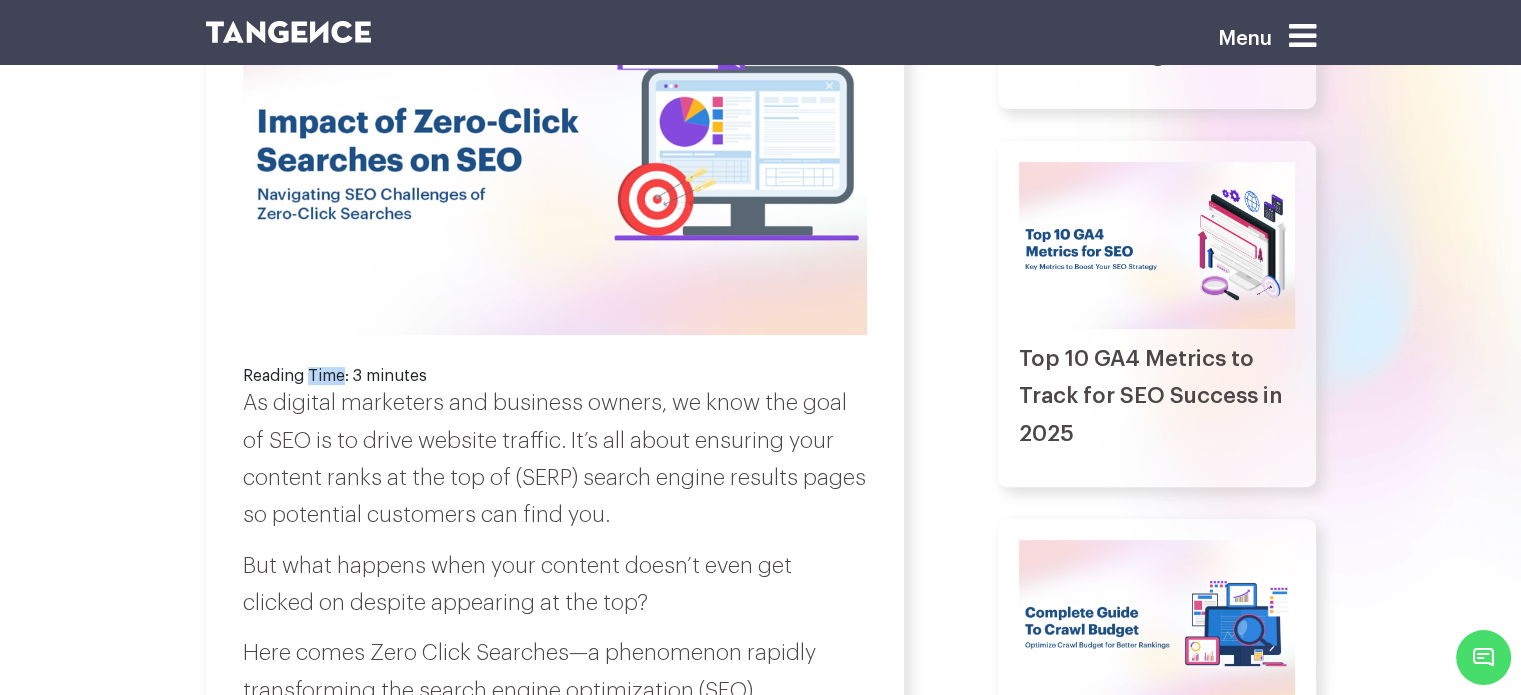 click on "The Surprising Impact of Zero-Click Searches on Your SEO Strategy
Reading Time:     3   minutes As digital marketers and business owners, we know the goal of SEO is to drive website traffic. It’s all about ensuring your content ranks at the top of (SERP) search engine results pages so potential customers can find you.
But what happens when your content doesn’t even get clicked on despite appearing at the top?
Here comes Zero Click Searches—a phenomenon rapidly transforming the search engine optimization (SEO) landscape.
Understanding Zero-Click Searches
The Impact of Zero-Click Searches on Your SEO Strategy
1. Decreased Organic Traffic
2. Shift in Focus to Featured Snippets and Position Zero" at bounding box center [555, 2510] 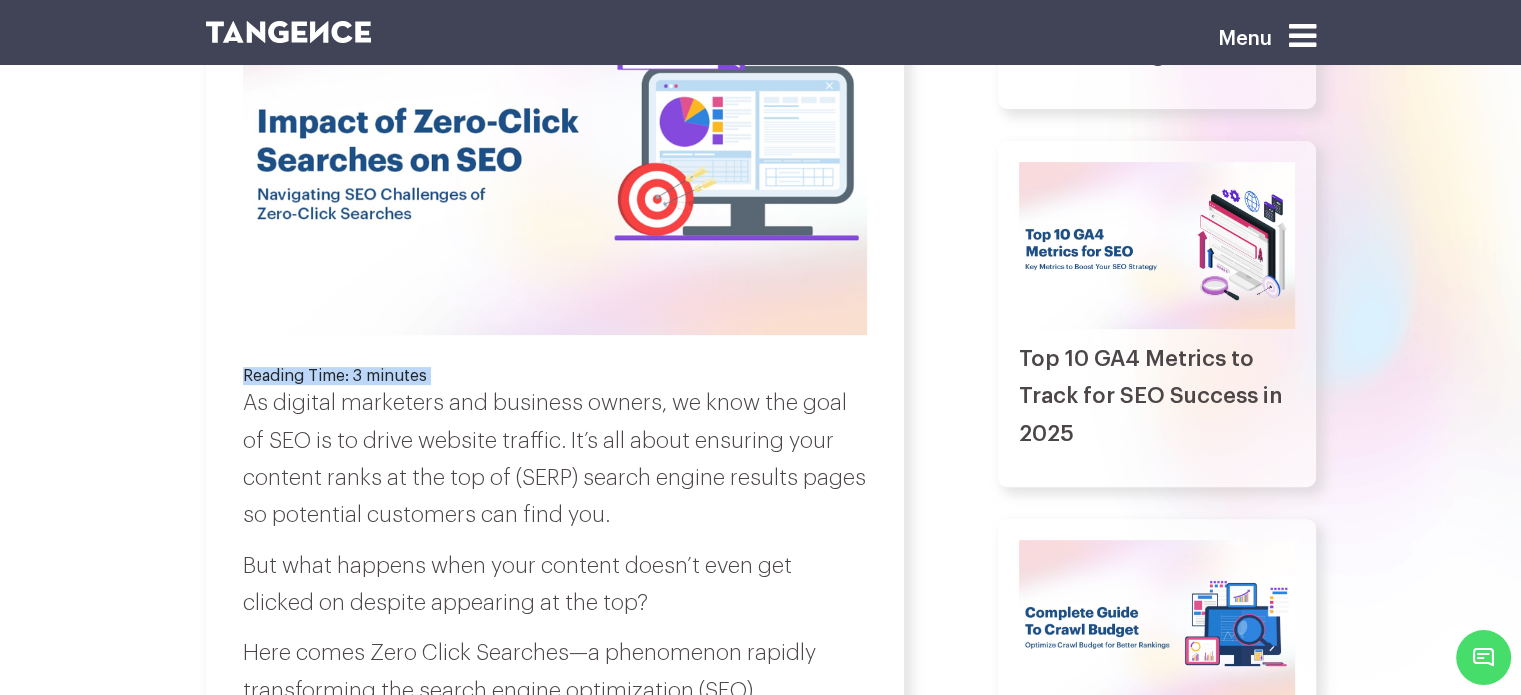 click on "The Surprising Impact of Zero-Click Searches on Your SEO Strategy
Reading Time:     3   minutes As digital marketers and business owners, we know the goal of SEO is to drive website traffic. It’s all about ensuring your content ranks at the top of (SERP) search engine results pages so potential customers can find you.
But what happens when your content doesn’t even get clicked on despite appearing at the top?
Here comes Zero Click Searches—a phenomenon rapidly transforming the search engine optimization (SEO) landscape.
Understanding Zero-Click Searches
The Impact of Zero-Click Searches on Your SEO Strategy
1. Decreased Organic Traffic
2. Shift in Focus to Featured Snippets and Position Zero" at bounding box center (555, 2510) 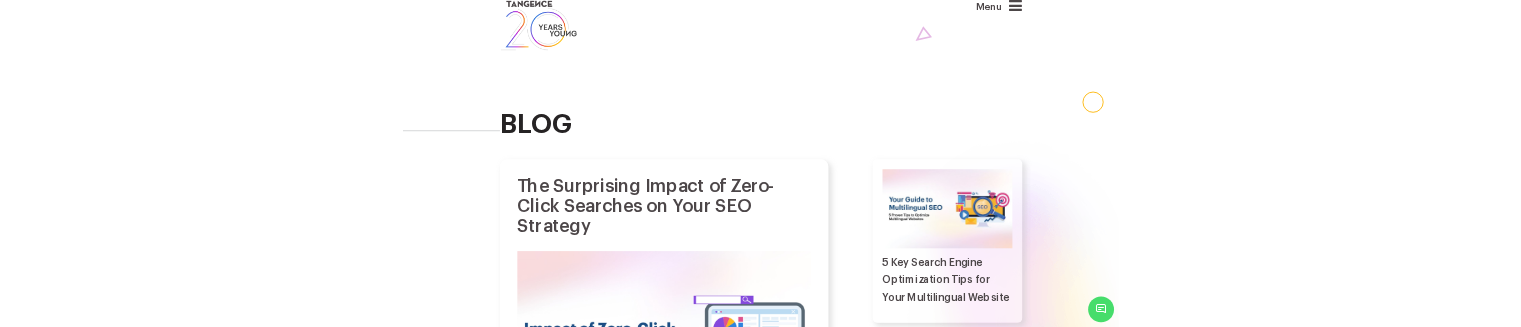 scroll, scrollTop: 0, scrollLeft: 0, axis: both 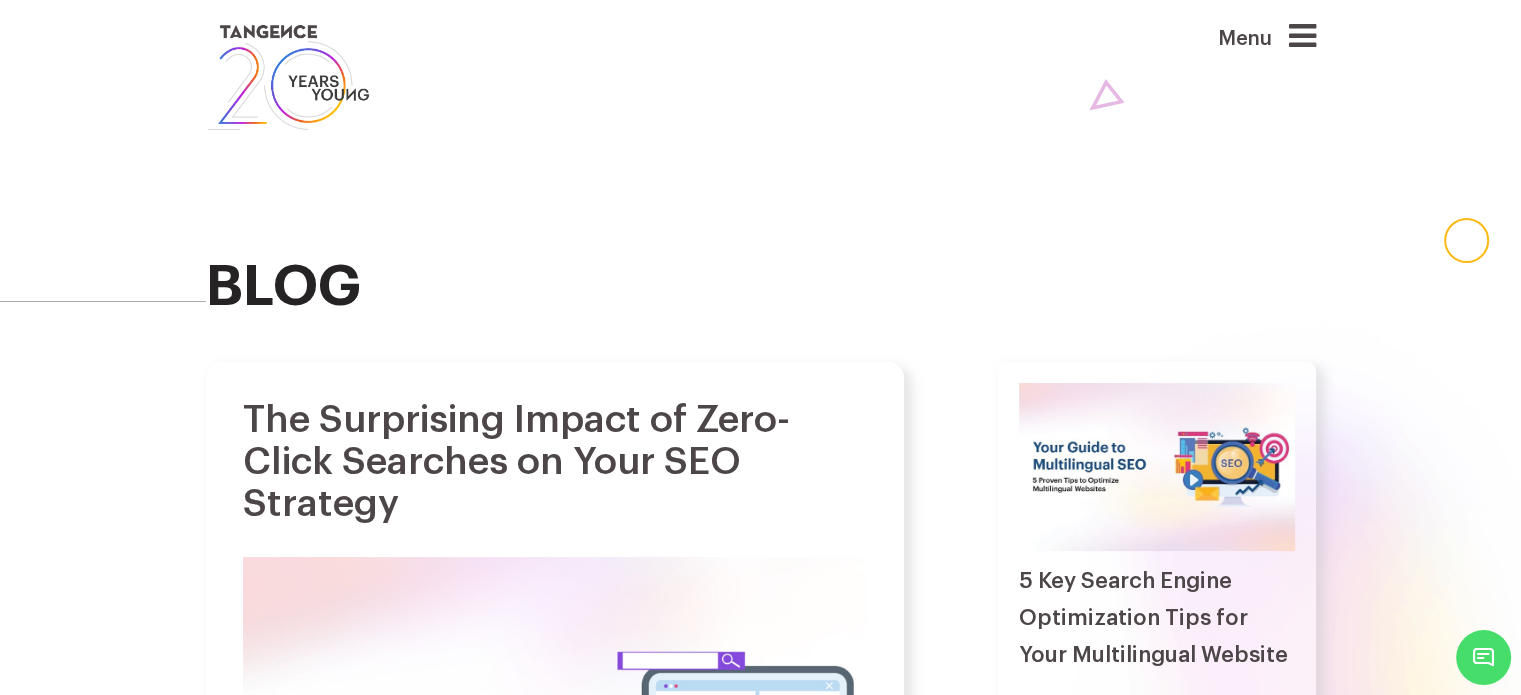 click on "The Surprising Impact of Zero-Click Searches on Your SEO Strategy" at bounding box center [555, 462] 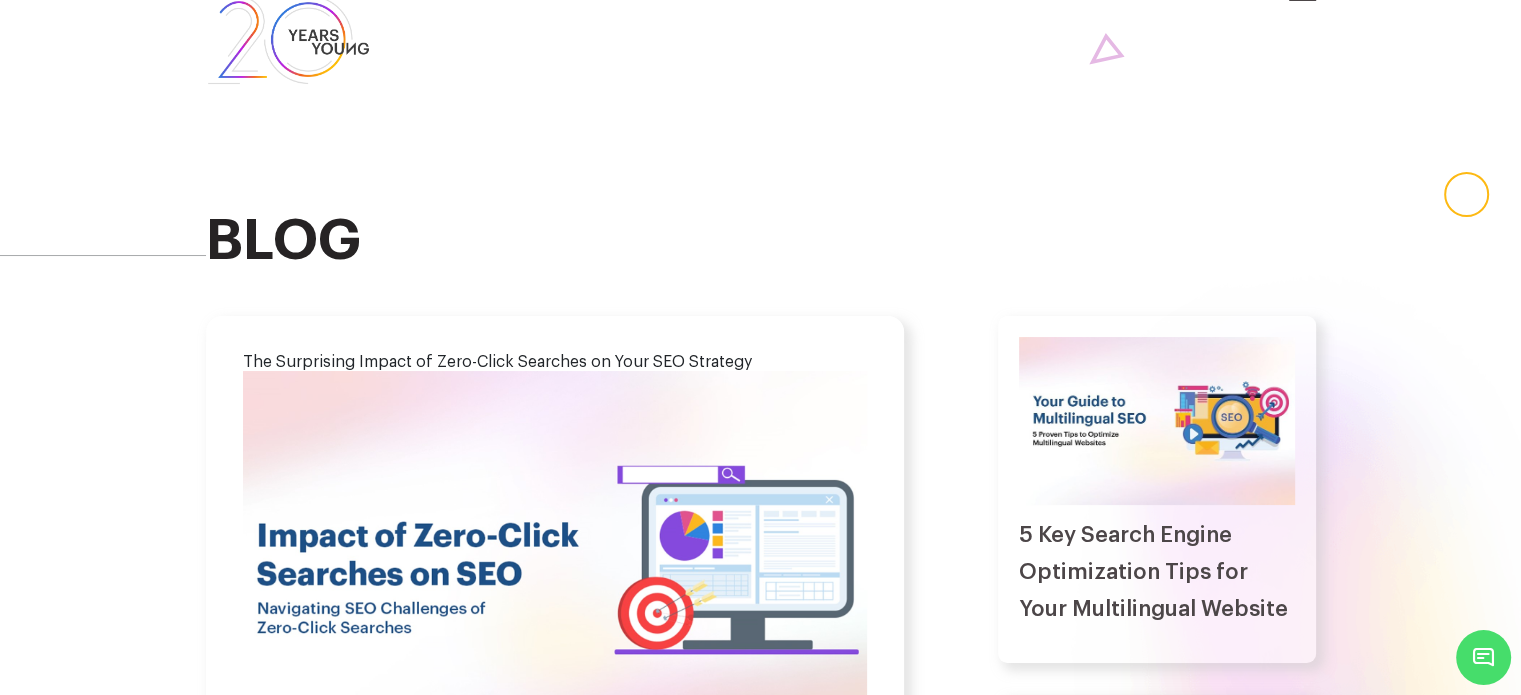 scroll, scrollTop: 0, scrollLeft: 0, axis: both 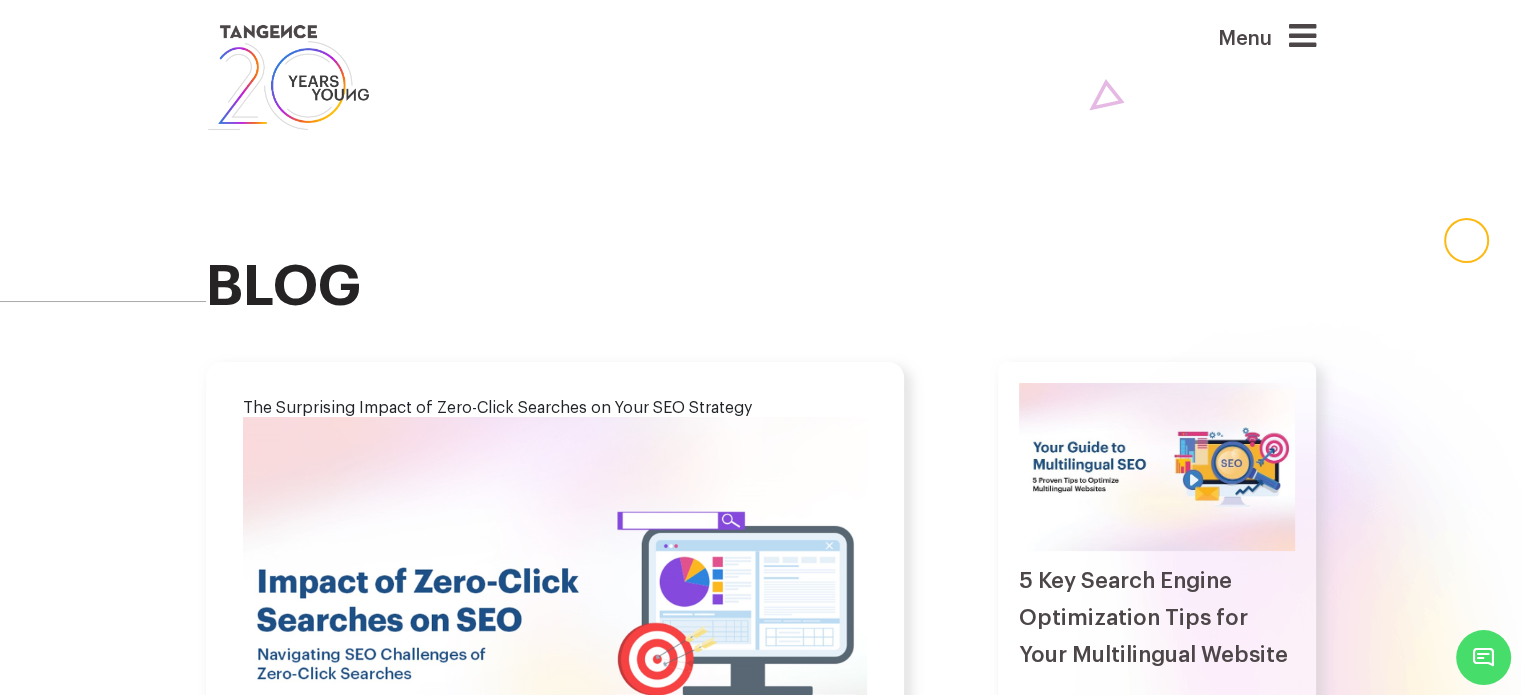 click at bounding box center [289, 77] 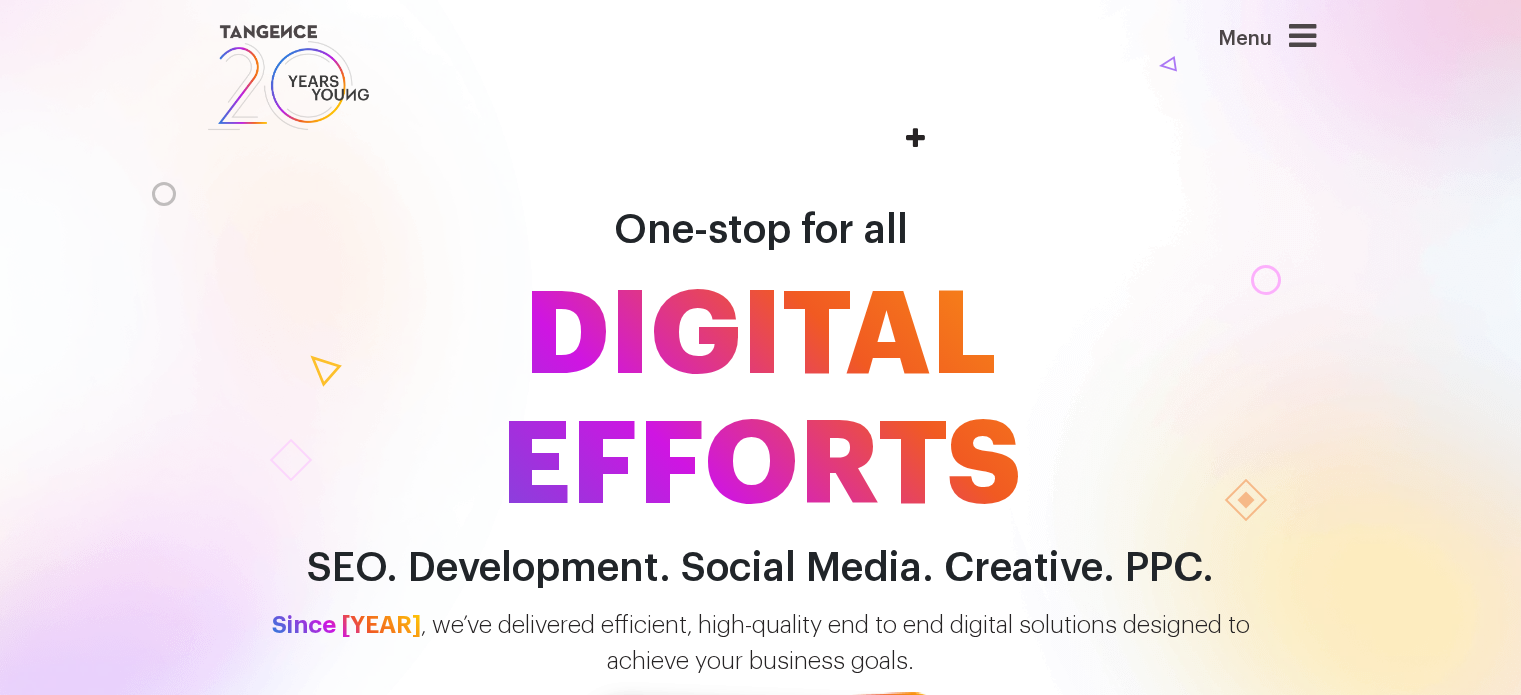 scroll, scrollTop: 0, scrollLeft: 0, axis: both 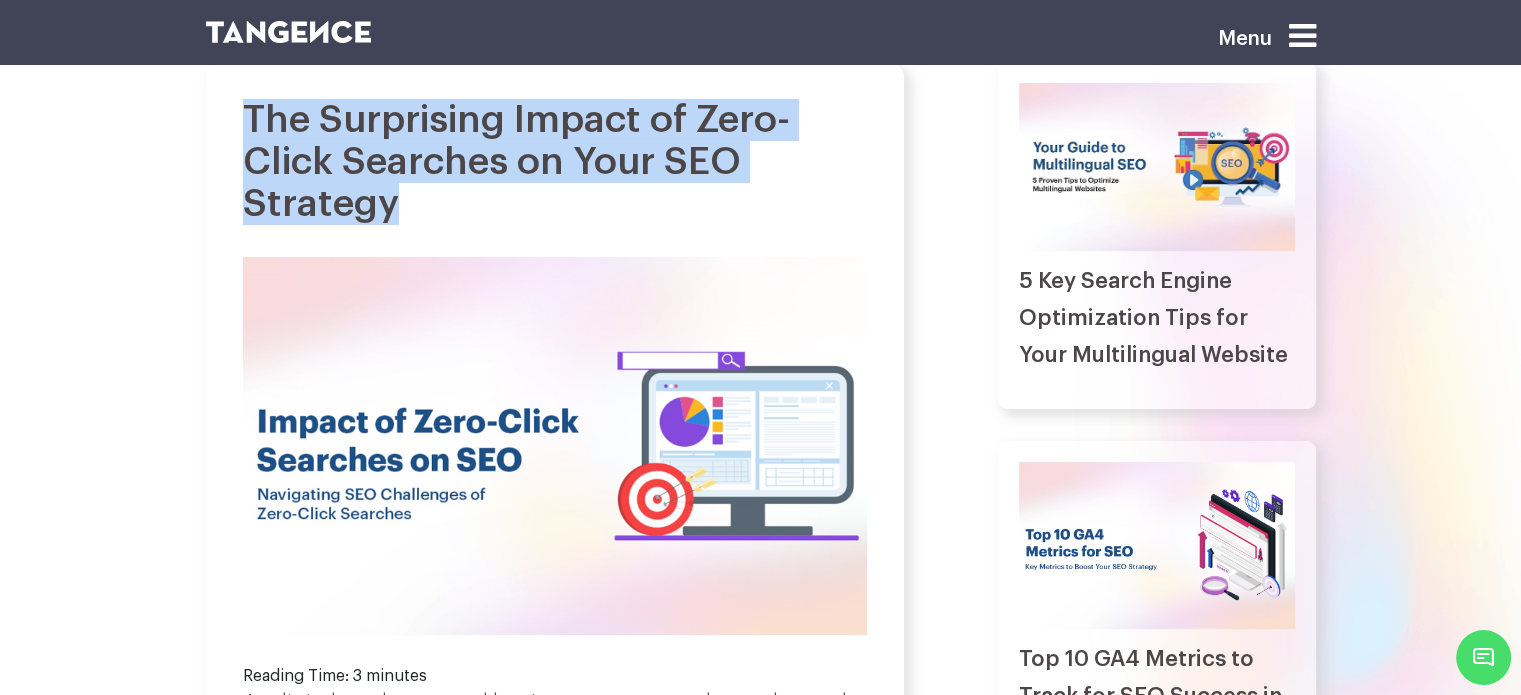 drag, startPoint x: 235, startPoint y: 100, endPoint x: 481, endPoint y: 226, distance: 276.39102 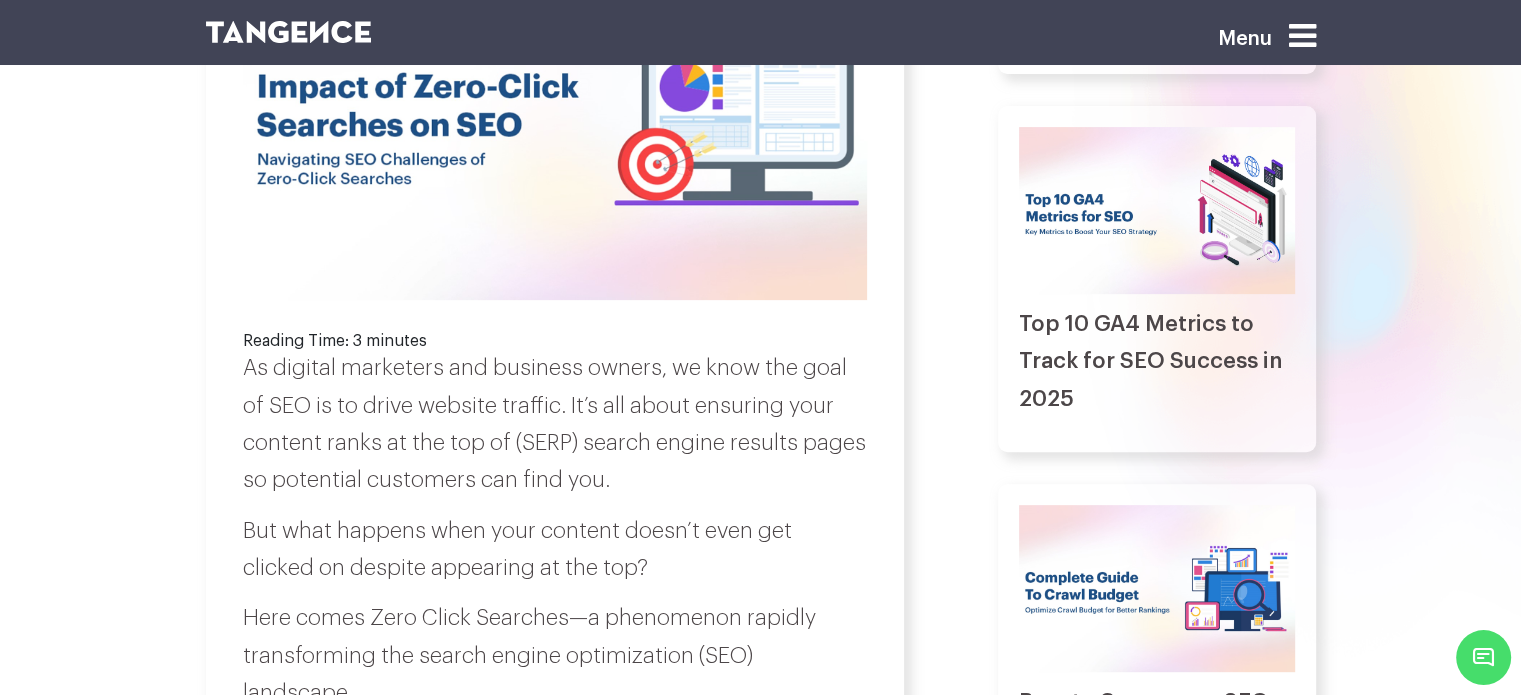 scroll, scrollTop: 600, scrollLeft: 0, axis: vertical 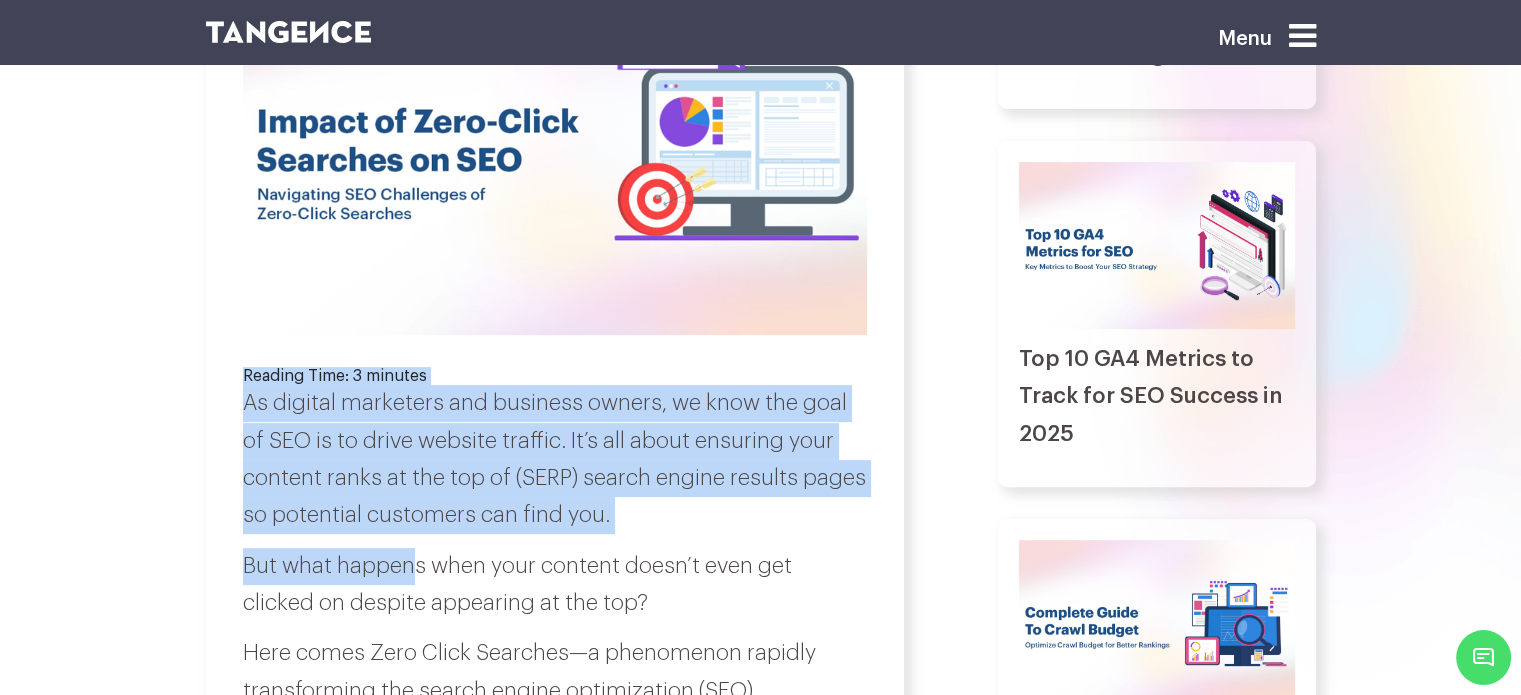 drag, startPoint x: 235, startPoint y: 370, endPoint x: 458, endPoint y: 535, distance: 277.40585 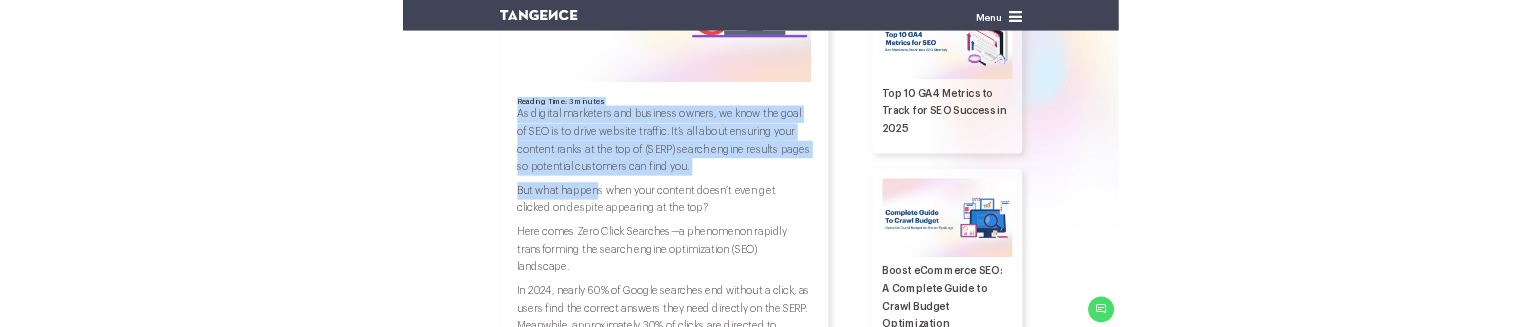 scroll, scrollTop: 1100, scrollLeft: 0, axis: vertical 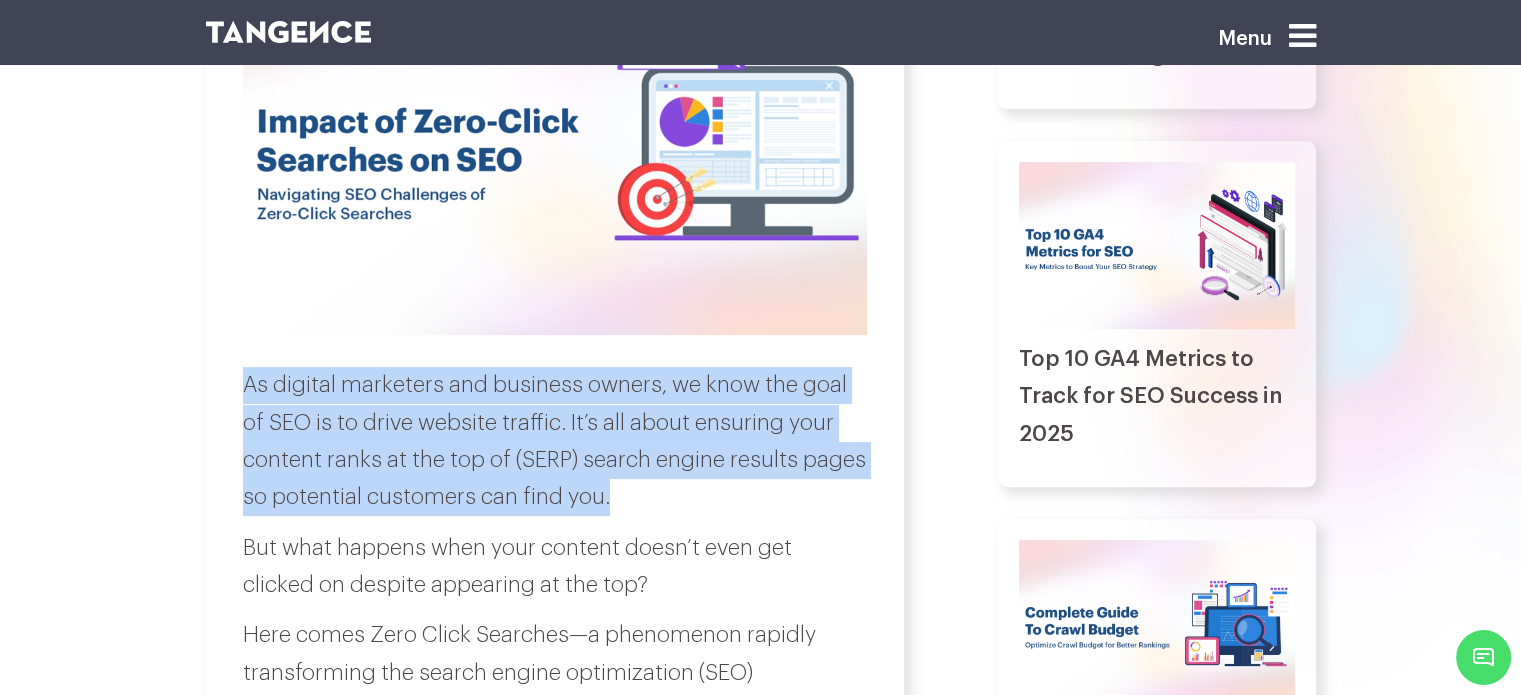 drag, startPoint x: 247, startPoint y: 382, endPoint x: 780, endPoint y: 483, distance: 542.48505 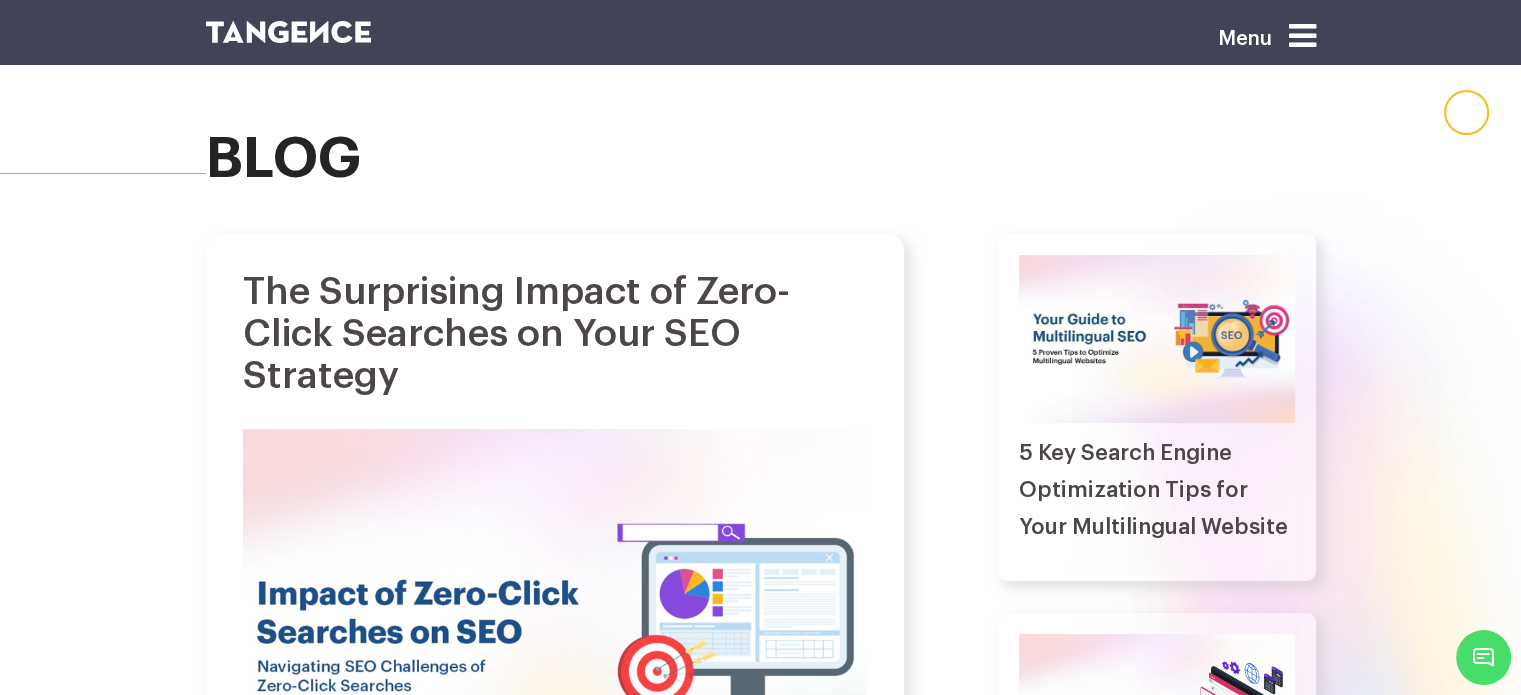 scroll, scrollTop: 100, scrollLeft: 0, axis: vertical 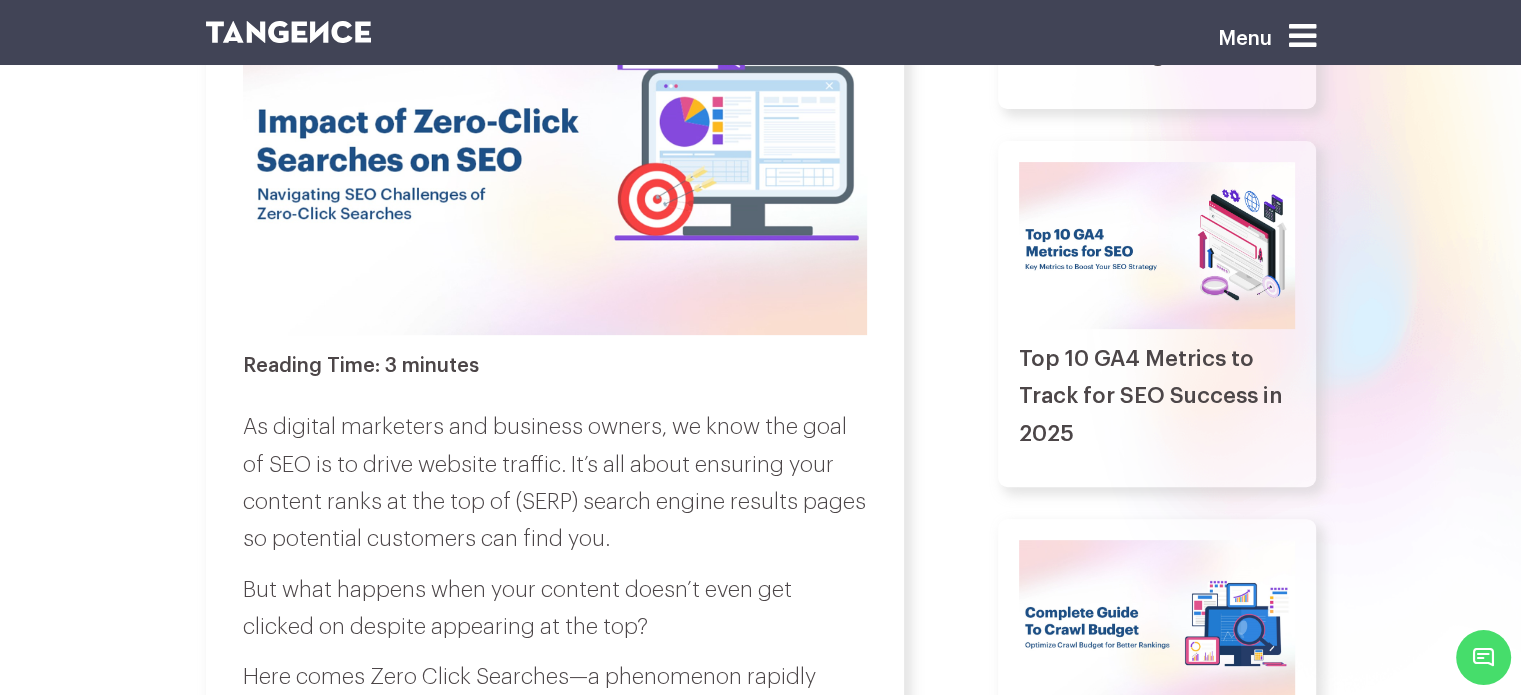 click on "Reading Time:" at bounding box center (311, 366) 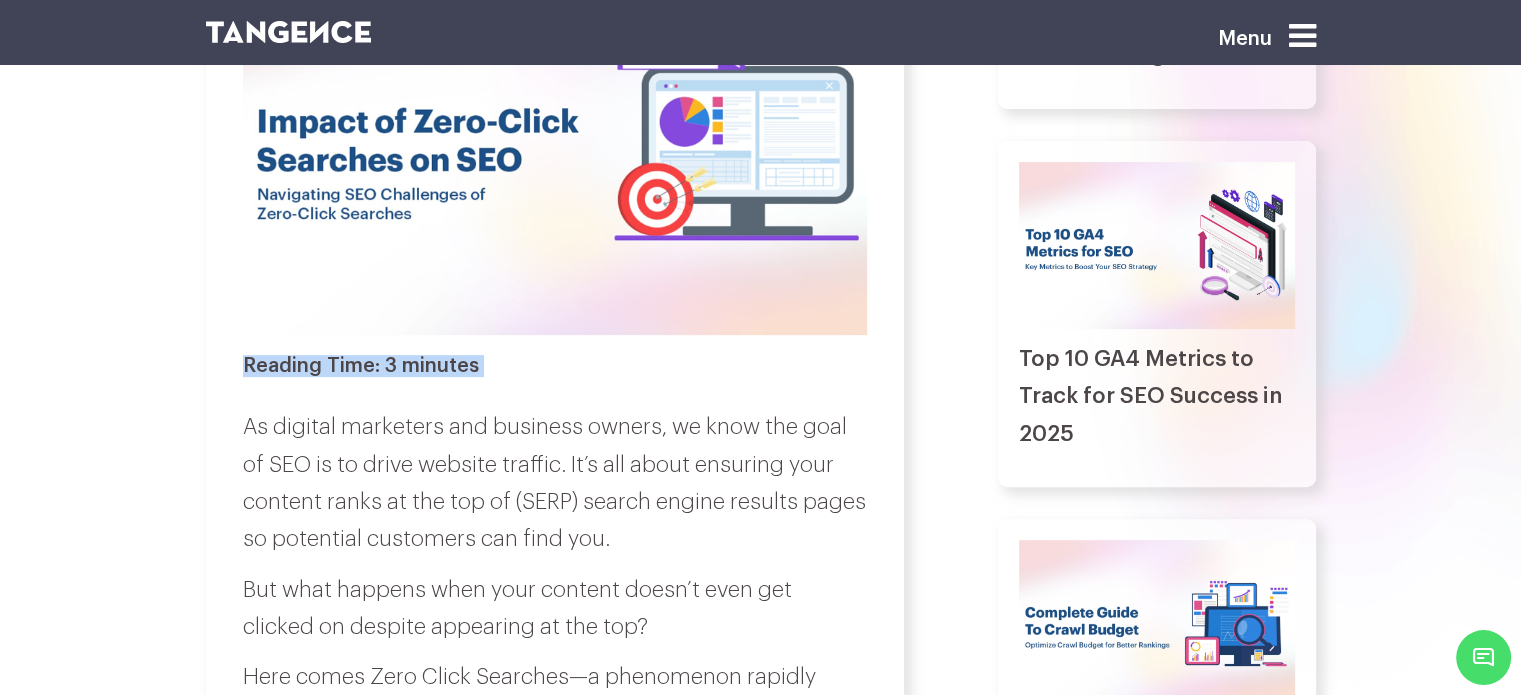 drag, startPoint x: 272, startPoint y: 368, endPoint x: 494, endPoint y: 368, distance: 222 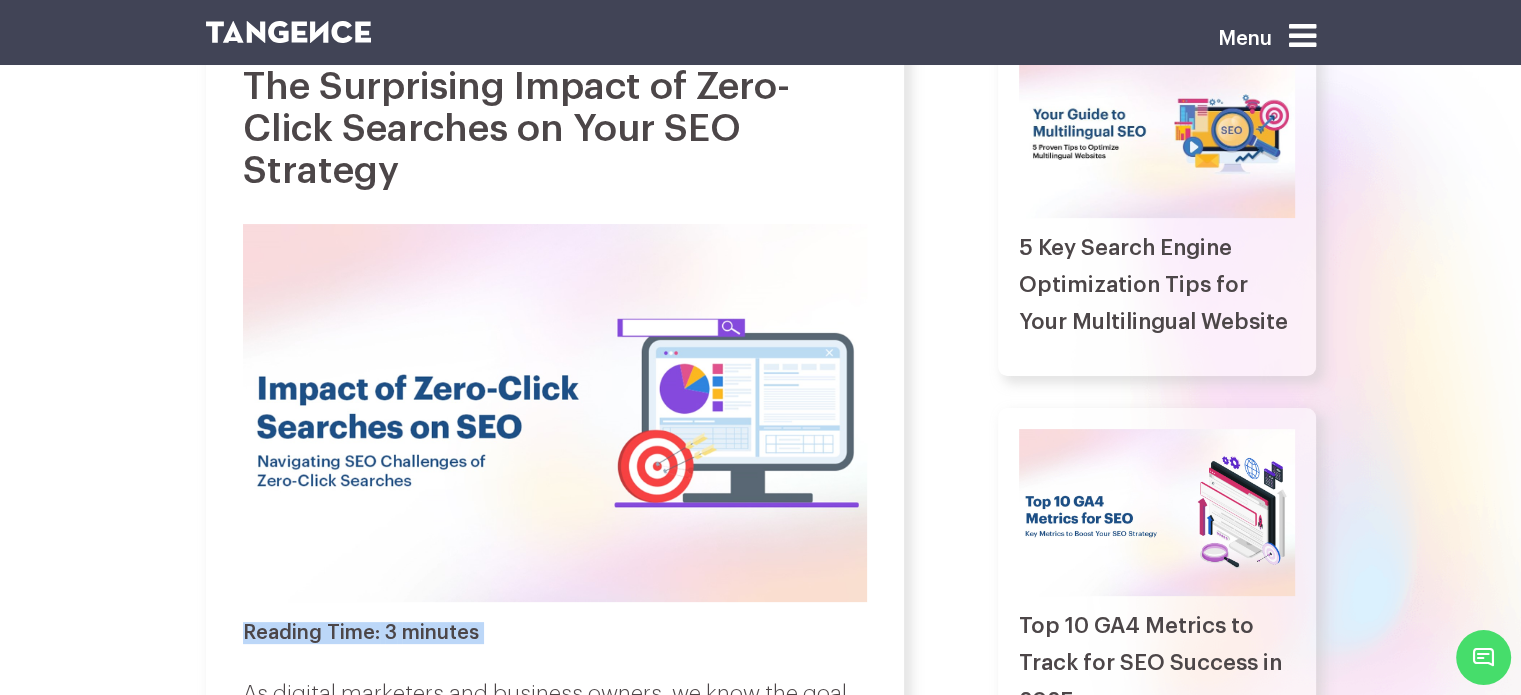 scroll, scrollTop: 500, scrollLeft: 0, axis: vertical 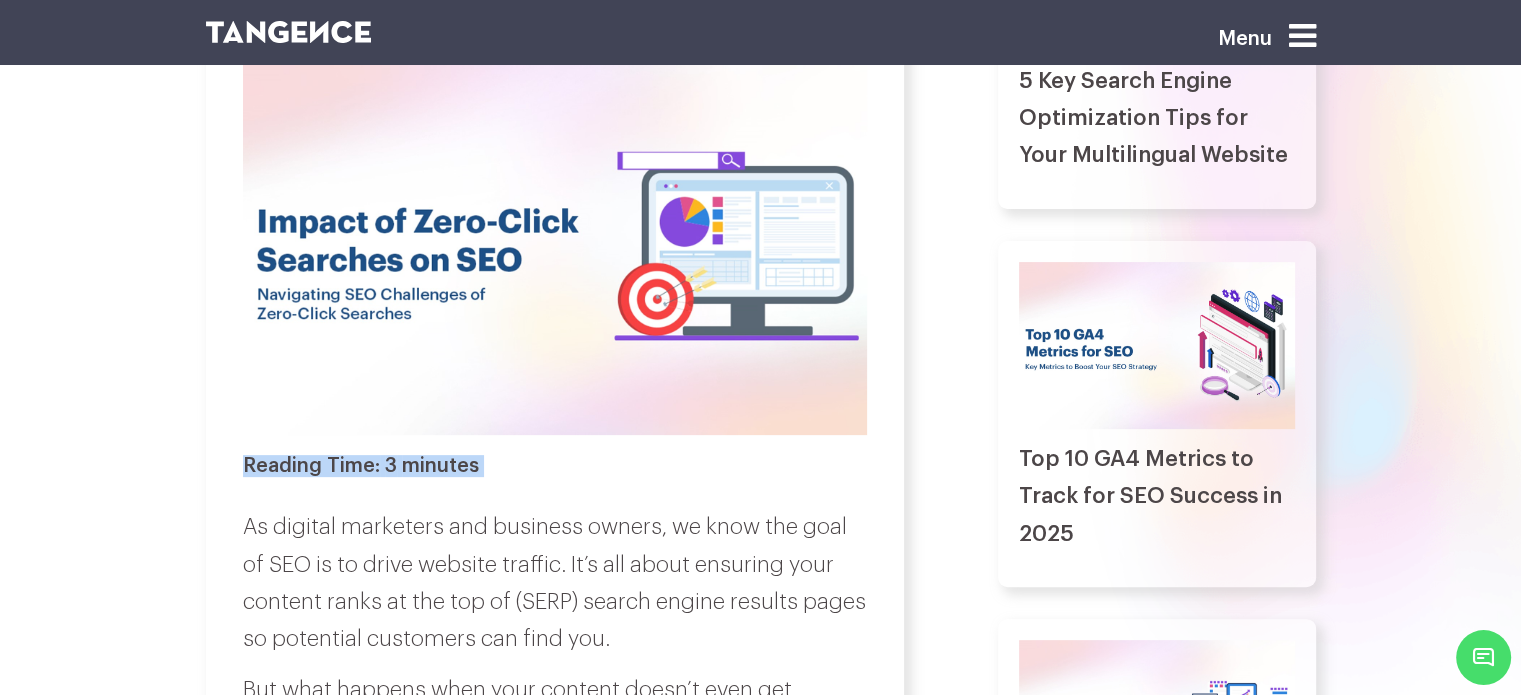 click on "minutes" at bounding box center (440, 466) 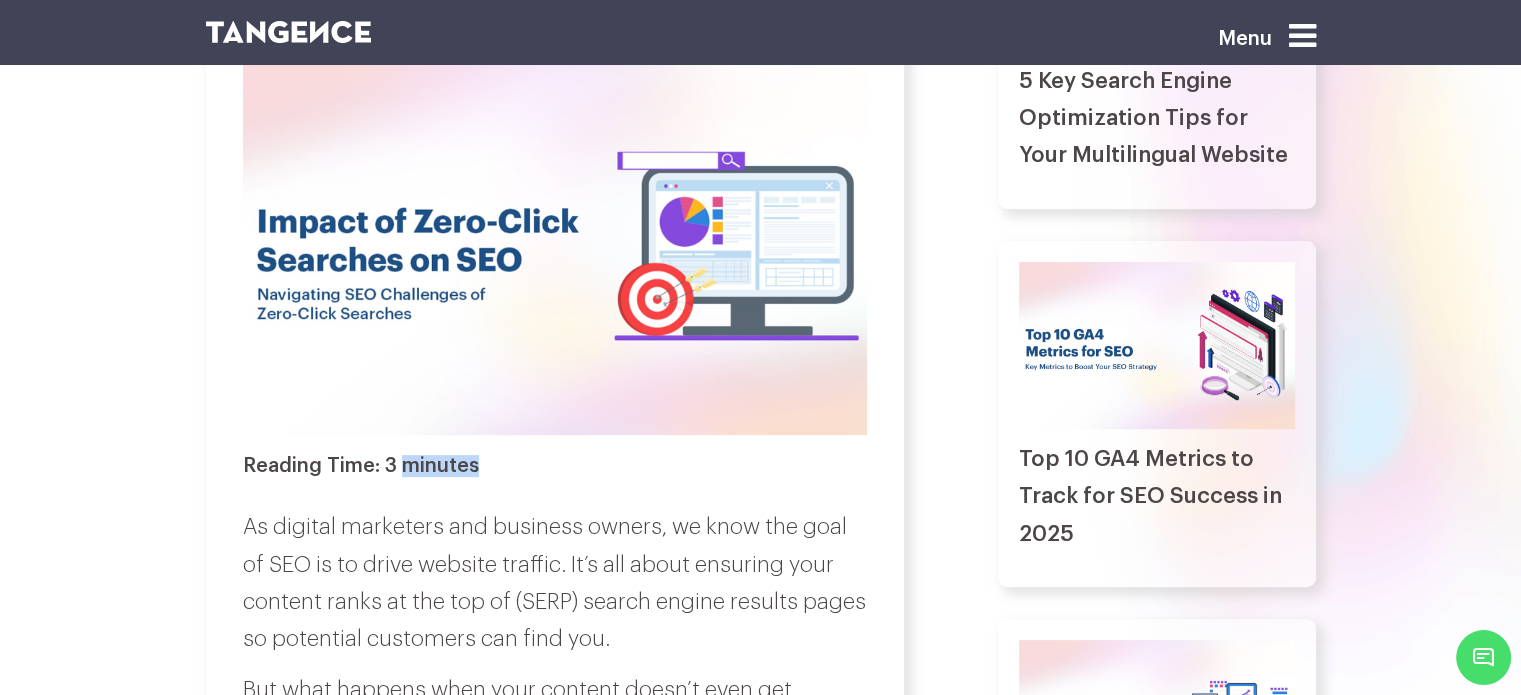 click on "minutes" at bounding box center [440, 466] 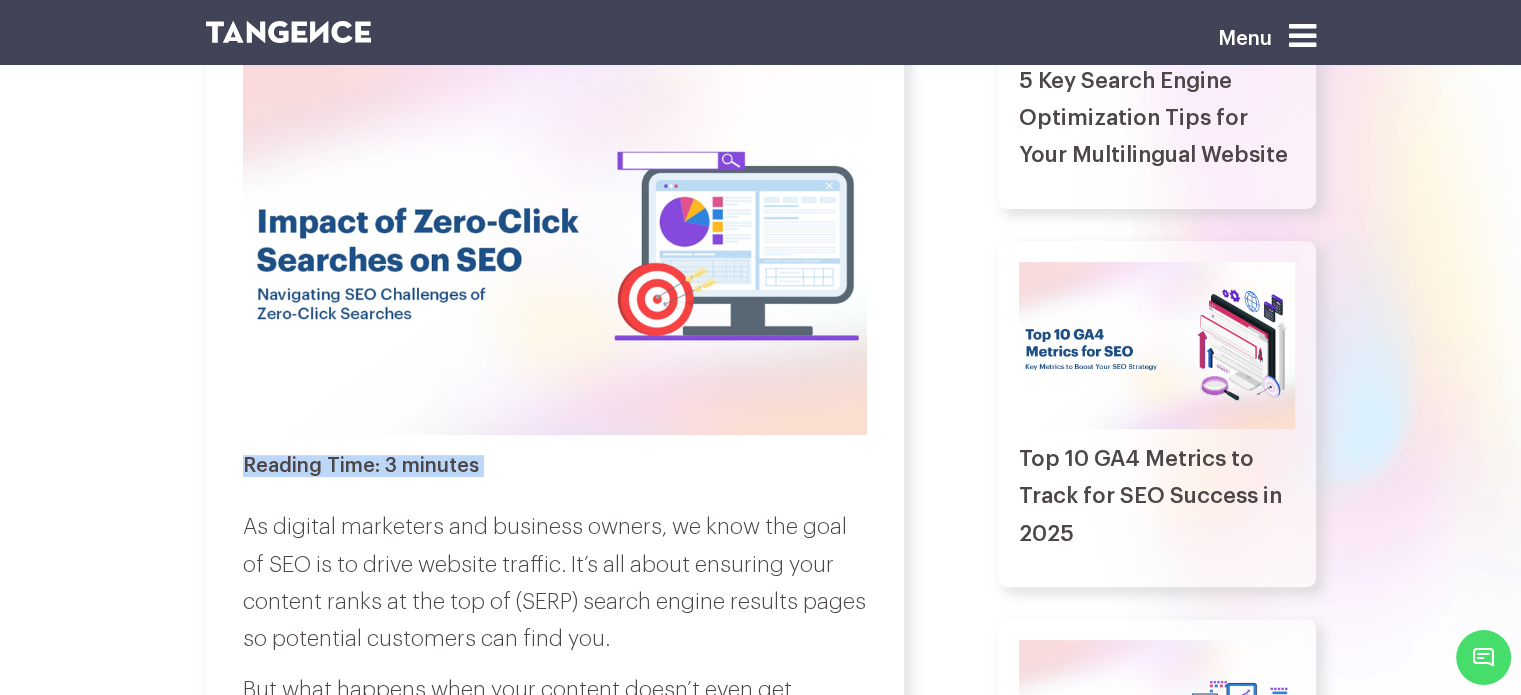 click on "[NUMBER] minutes" at bounding box center (440, 466) 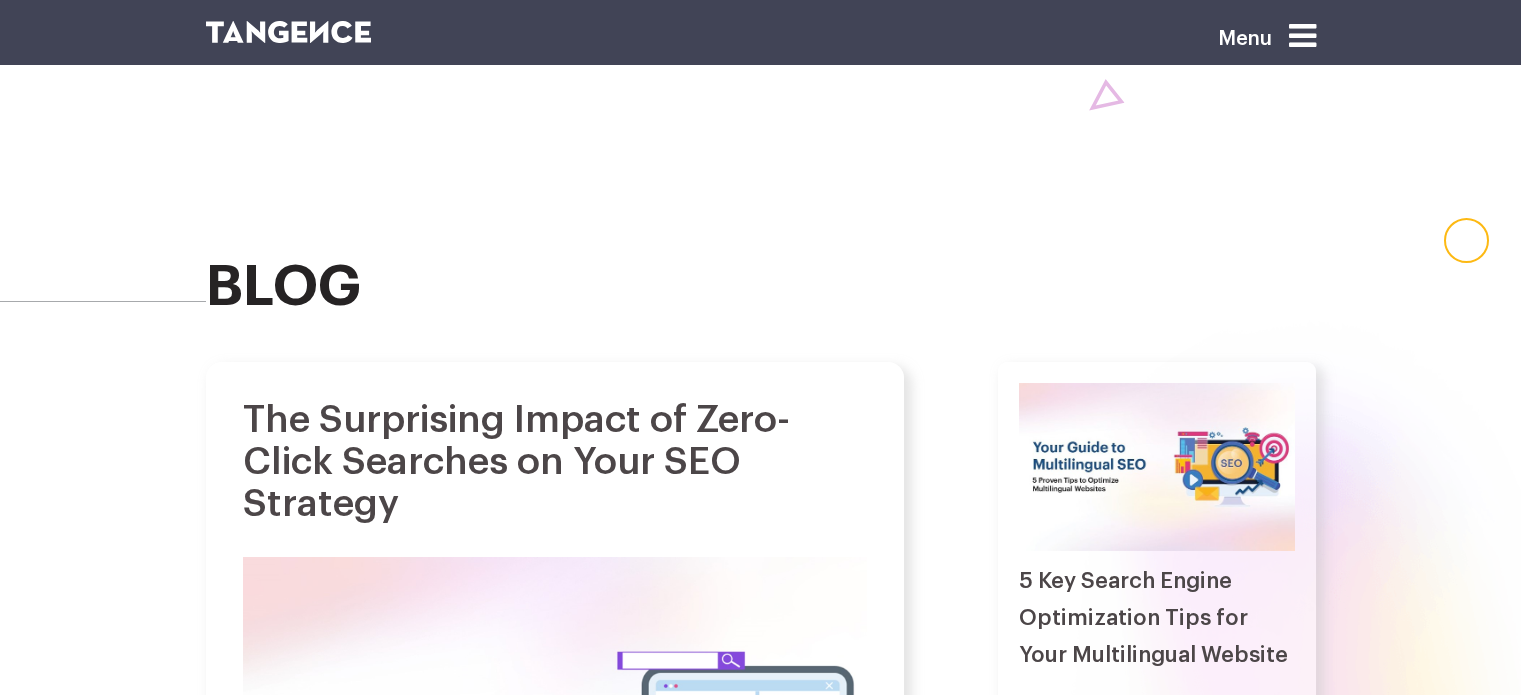 scroll, scrollTop: 500, scrollLeft: 0, axis: vertical 